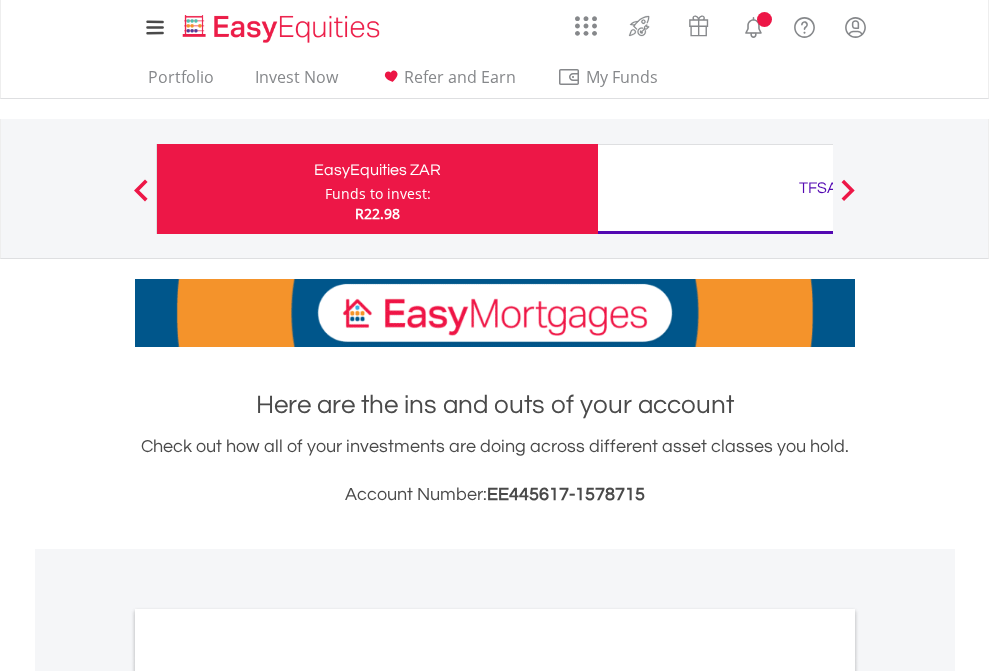 scroll, scrollTop: 0, scrollLeft: 0, axis: both 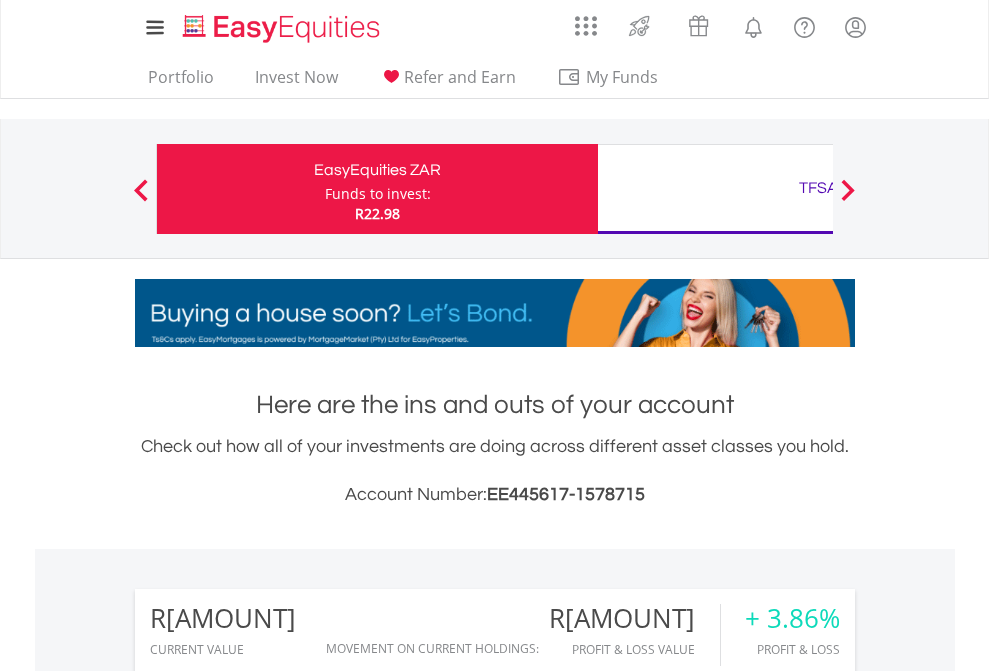 click on "Funds to invest:" at bounding box center (378, 194) 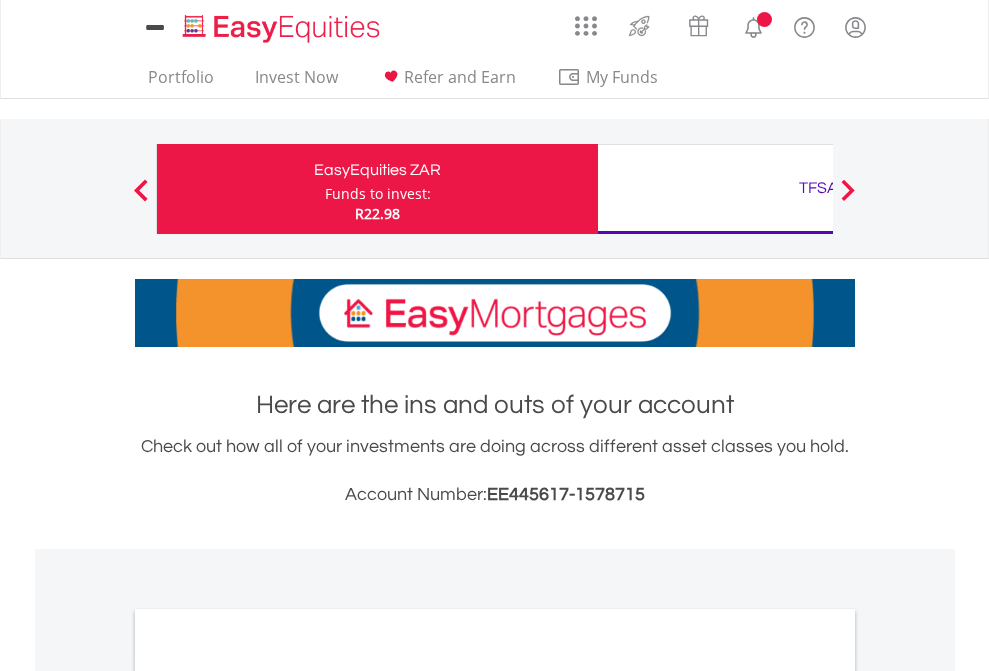 scroll, scrollTop: 0, scrollLeft: 0, axis: both 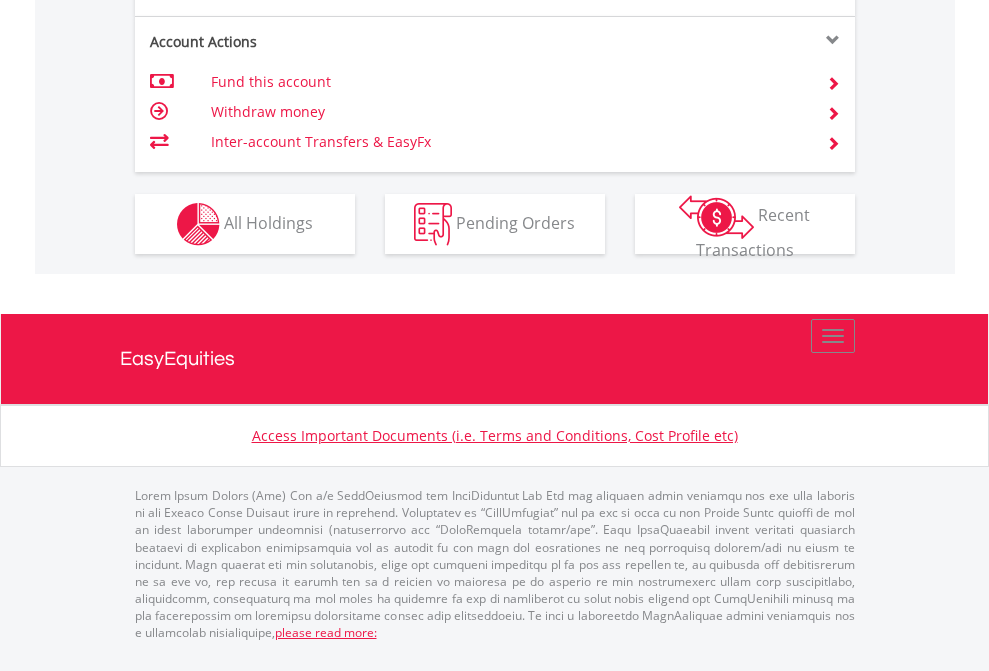 click on "Investment types" at bounding box center [706, -337] 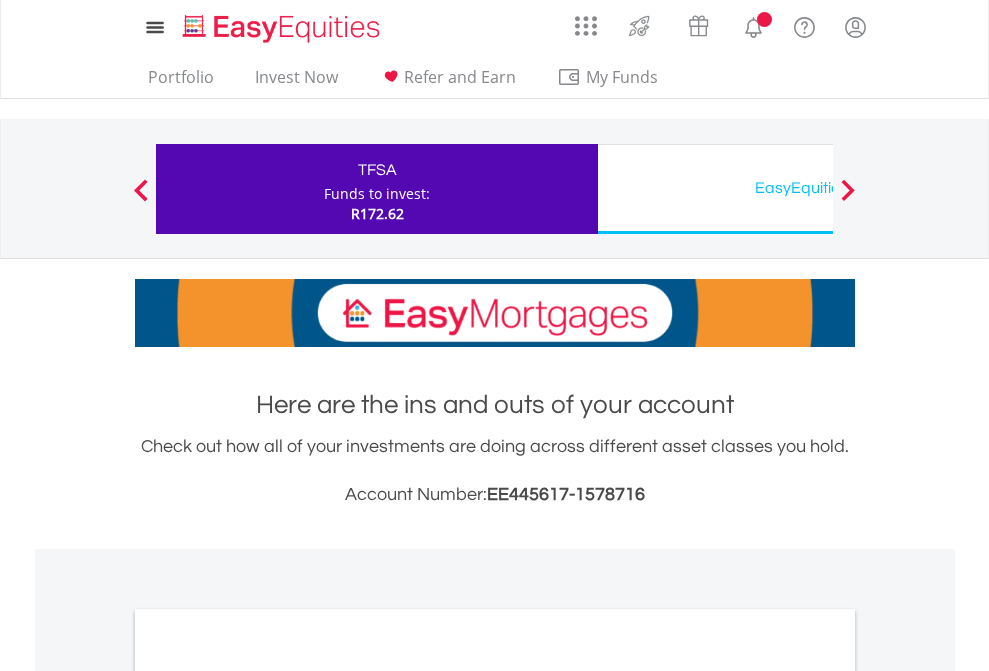 scroll, scrollTop: 0, scrollLeft: 0, axis: both 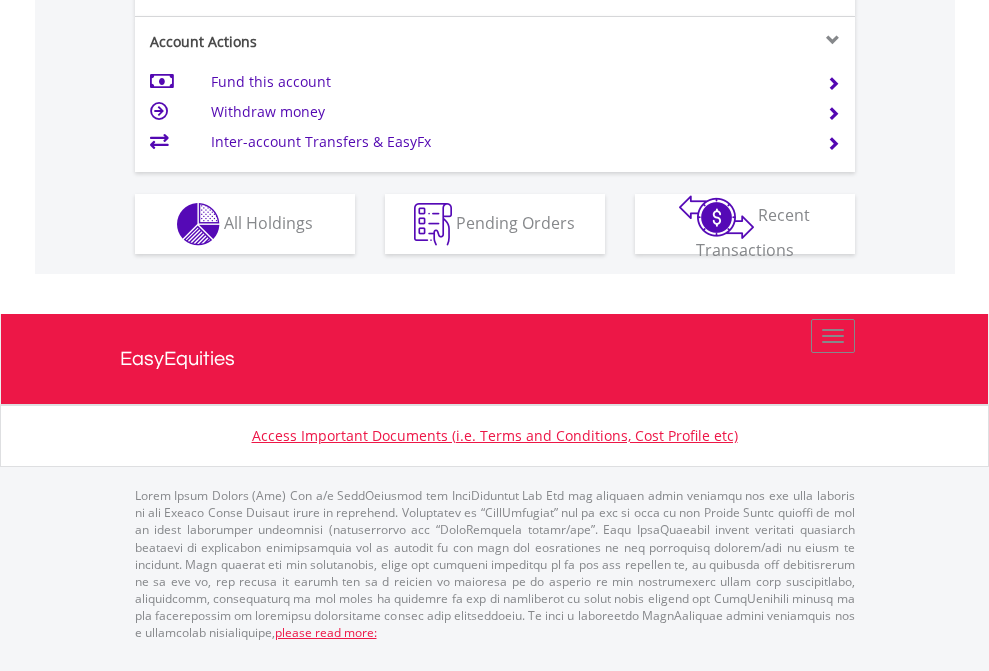 click on "Investment types" at bounding box center (706, -337) 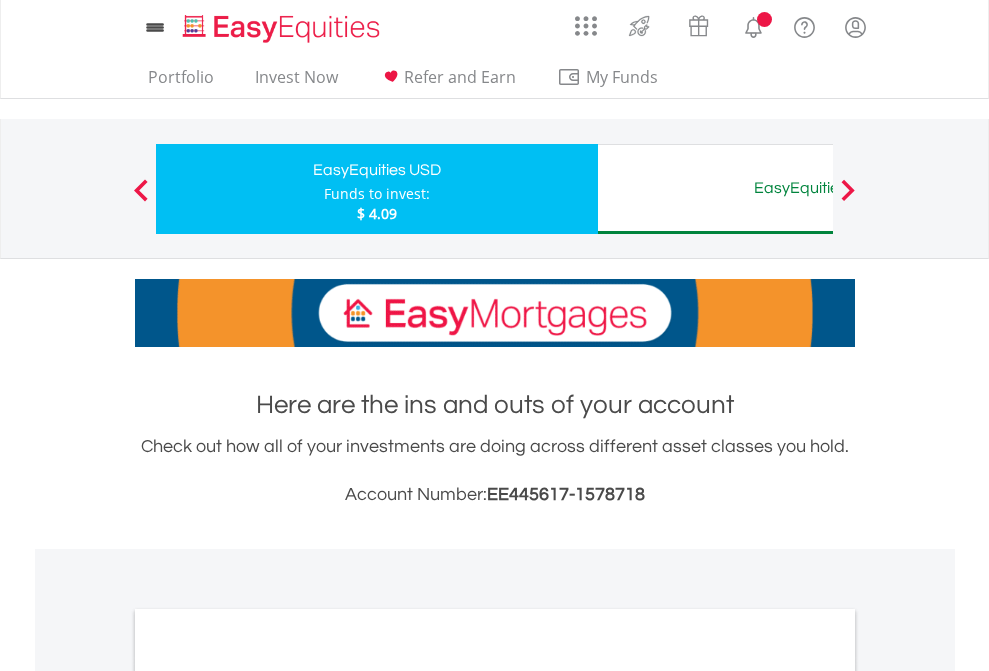 scroll, scrollTop: 0, scrollLeft: 0, axis: both 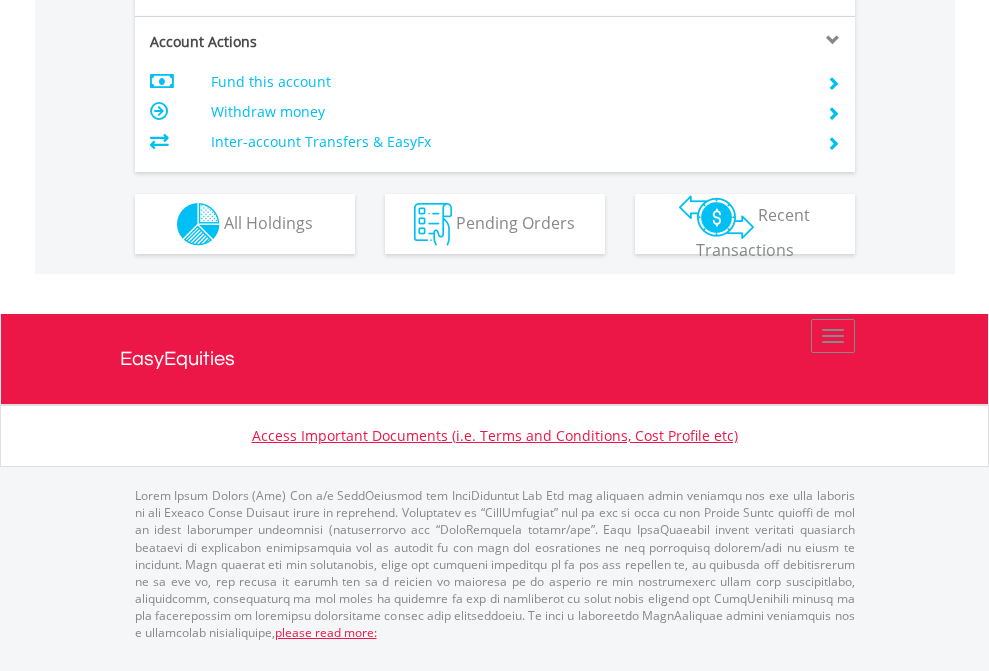click on "Investment types" at bounding box center (706, -337) 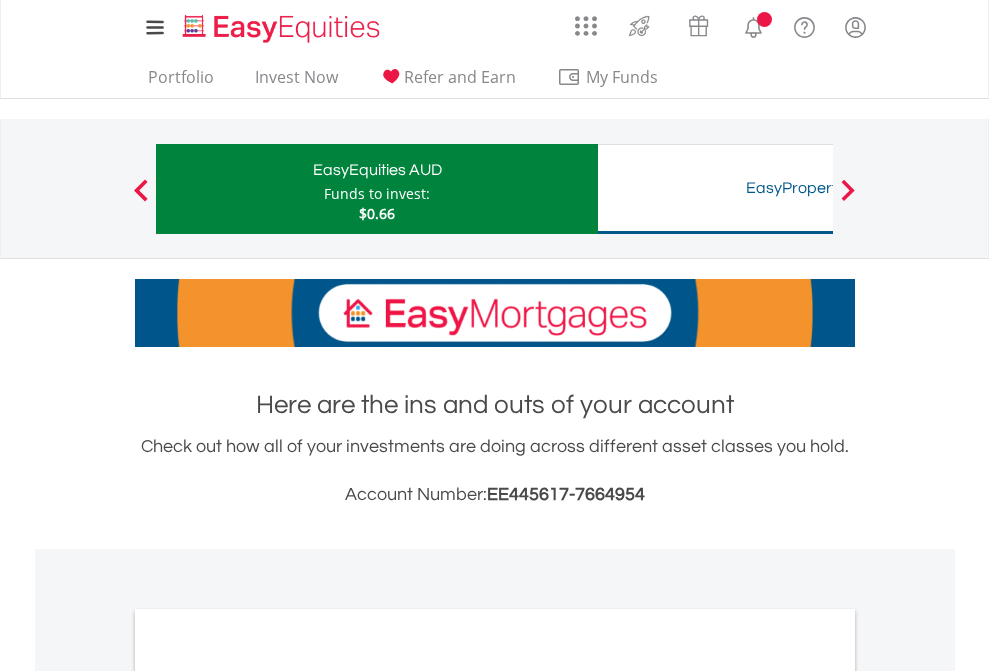scroll, scrollTop: 0, scrollLeft: 0, axis: both 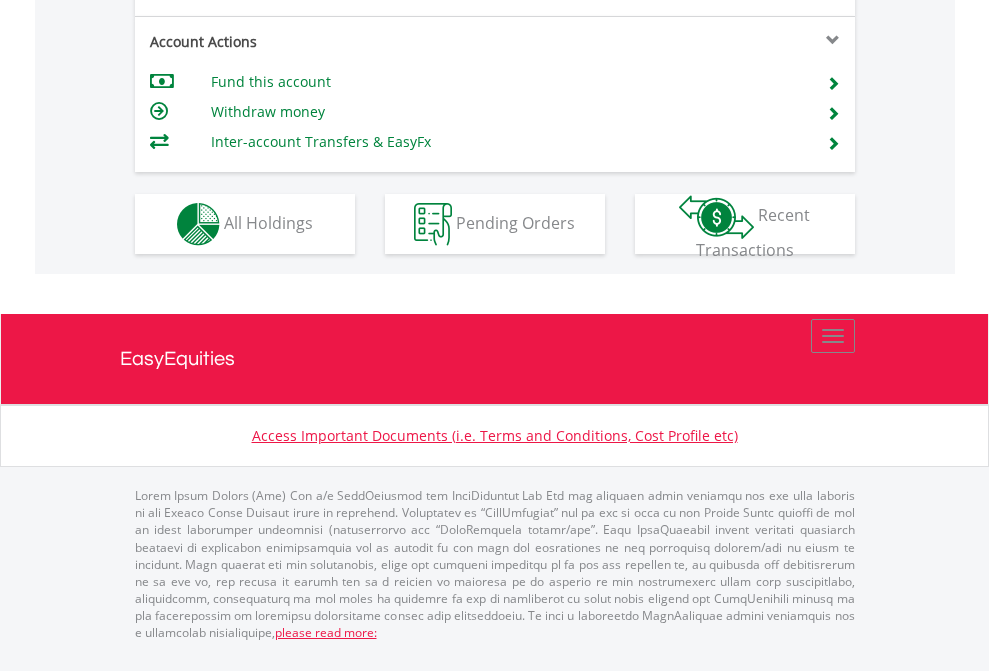 click on "Investment types" at bounding box center (706, -337) 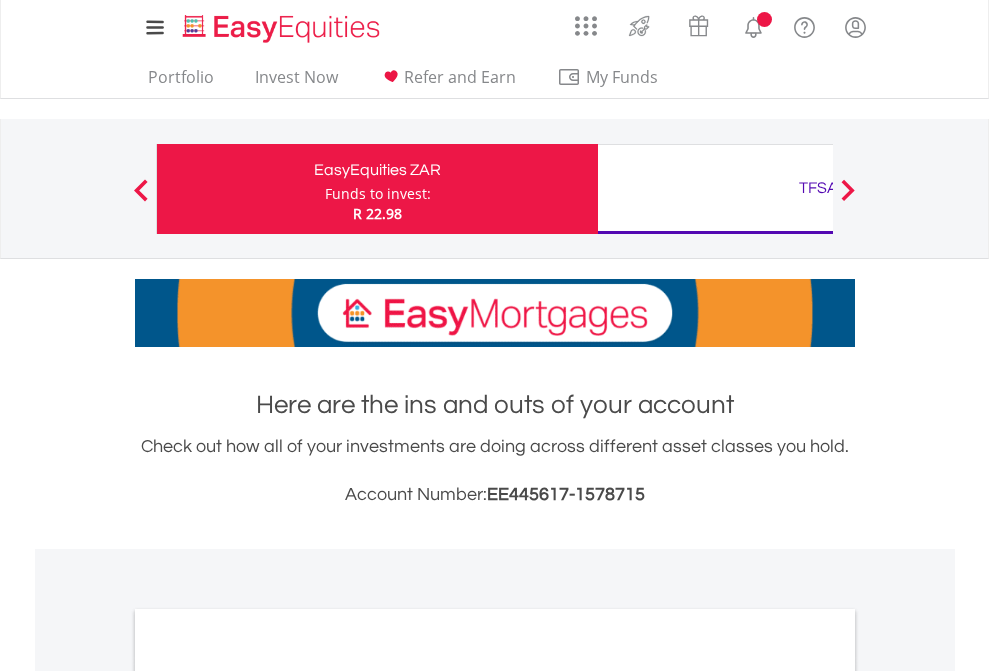 scroll, scrollTop: 0, scrollLeft: 0, axis: both 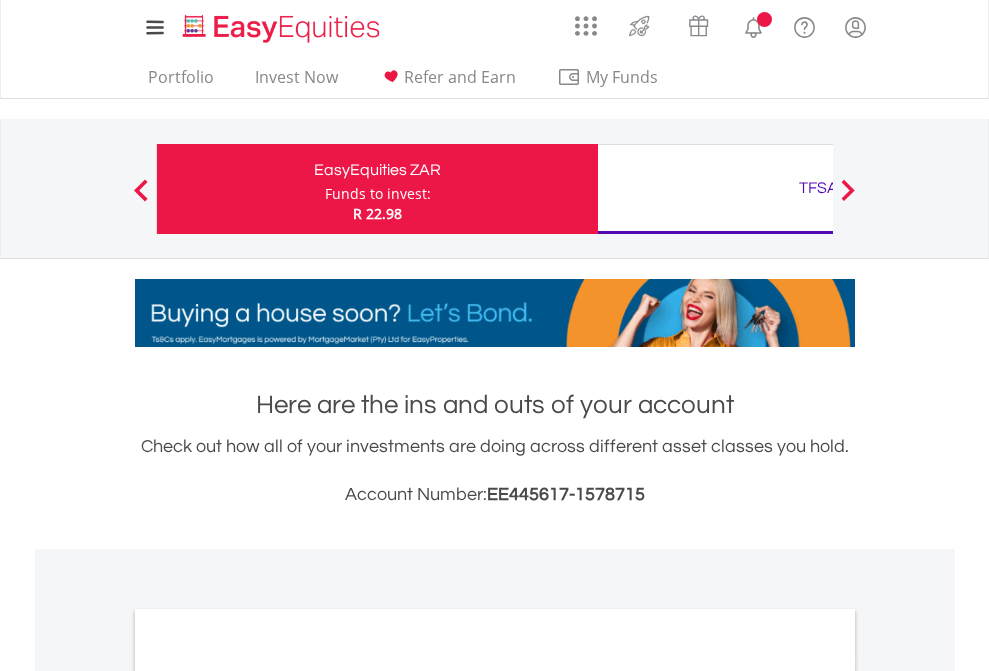 click on "All Holdings" at bounding box center (268, 1096) 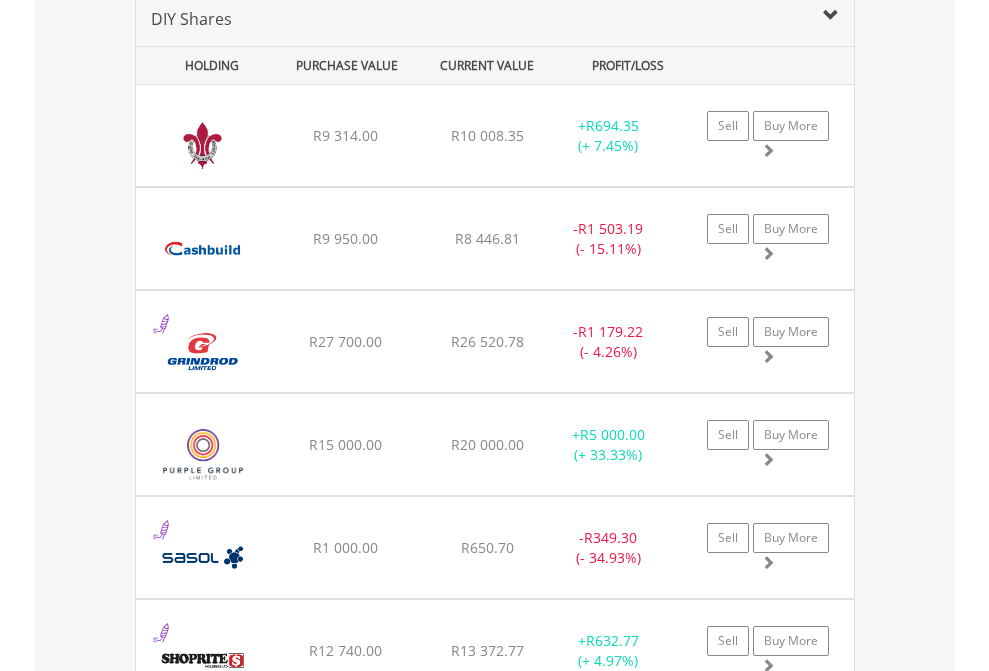 scroll, scrollTop: 1933, scrollLeft: 0, axis: vertical 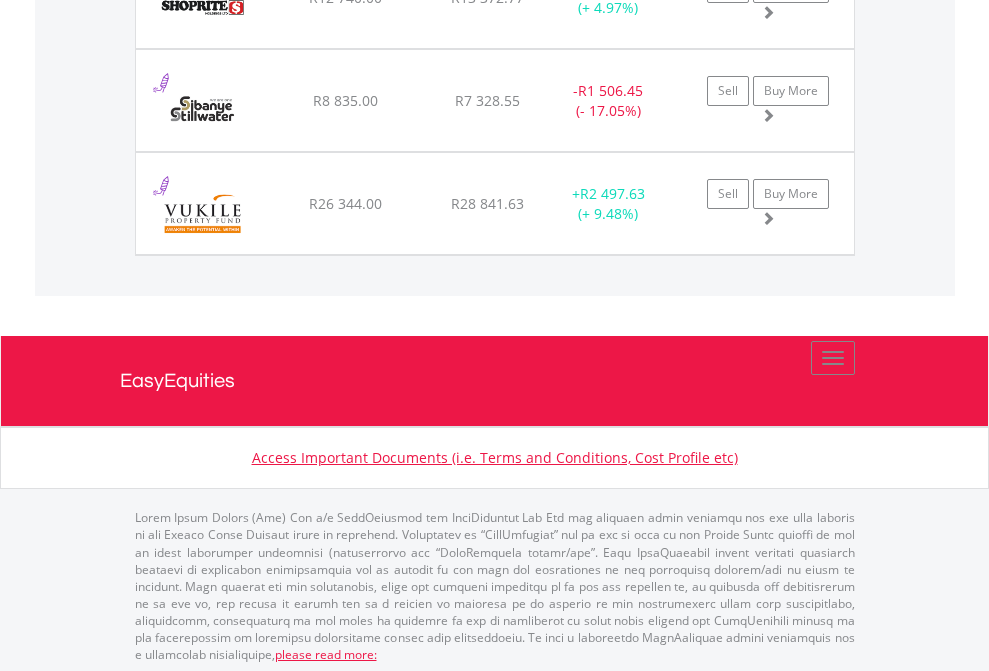 click on "TFSA" at bounding box center (818, -2037) 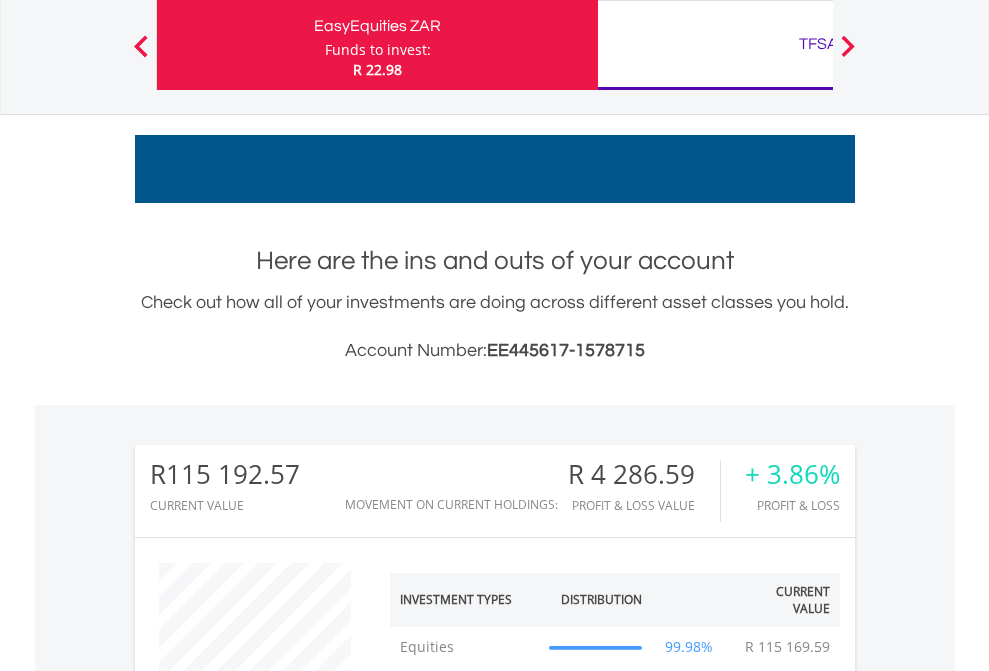 scroll, scrollTop: 999808, scrollLeft: 999687, axis: both 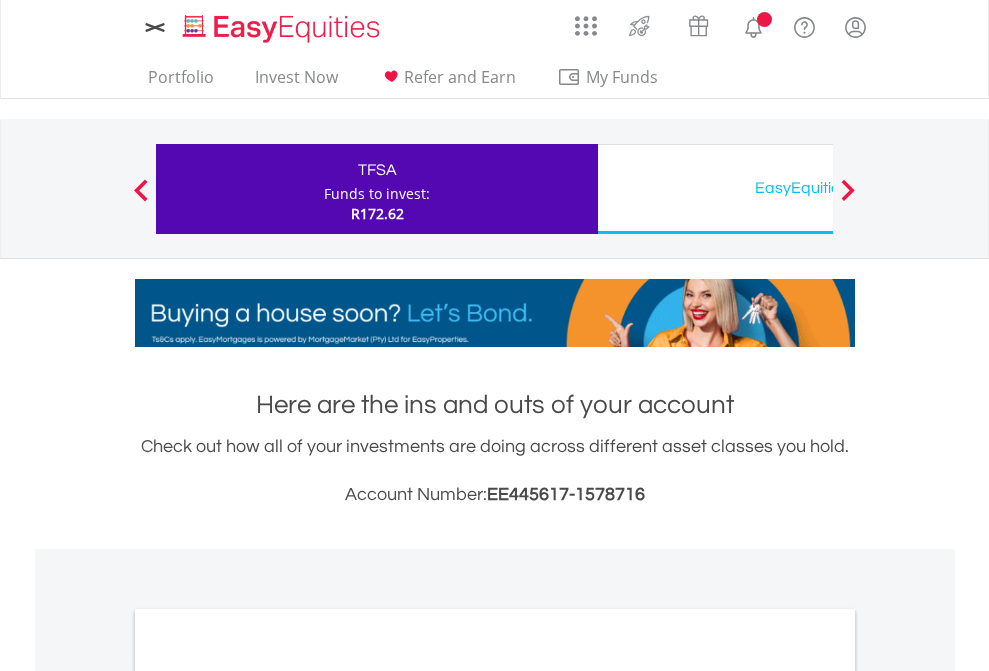 click on "All Holdings" at bounding box center [268, 1096] 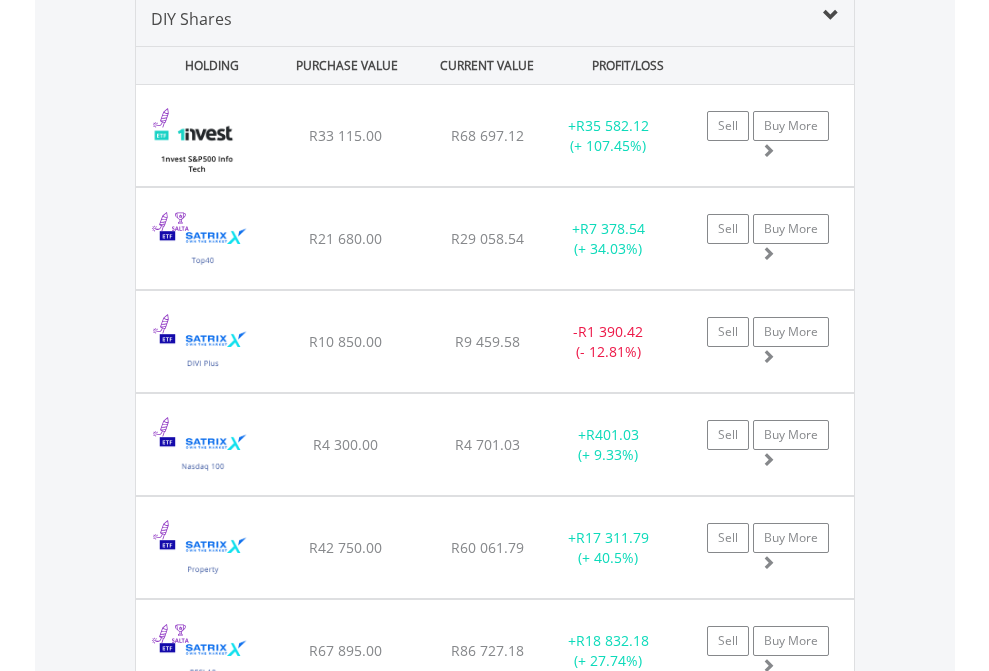 scroll, scrollTop: 1933, scrollLeft: 0, axis: vertical 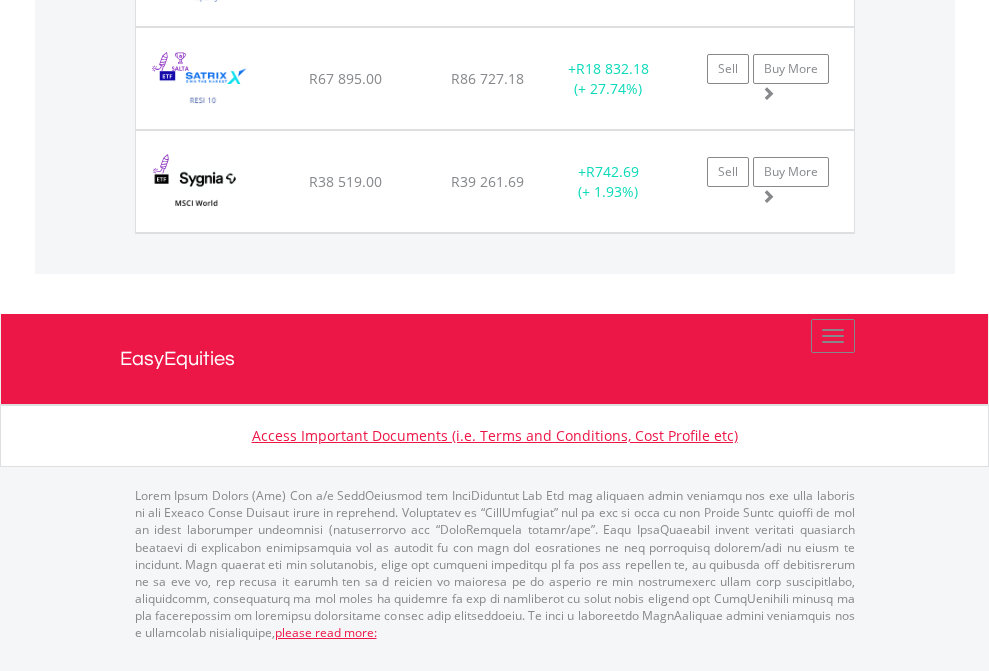 click on "EasyEquities USD" at bounding box center [818, -1586] 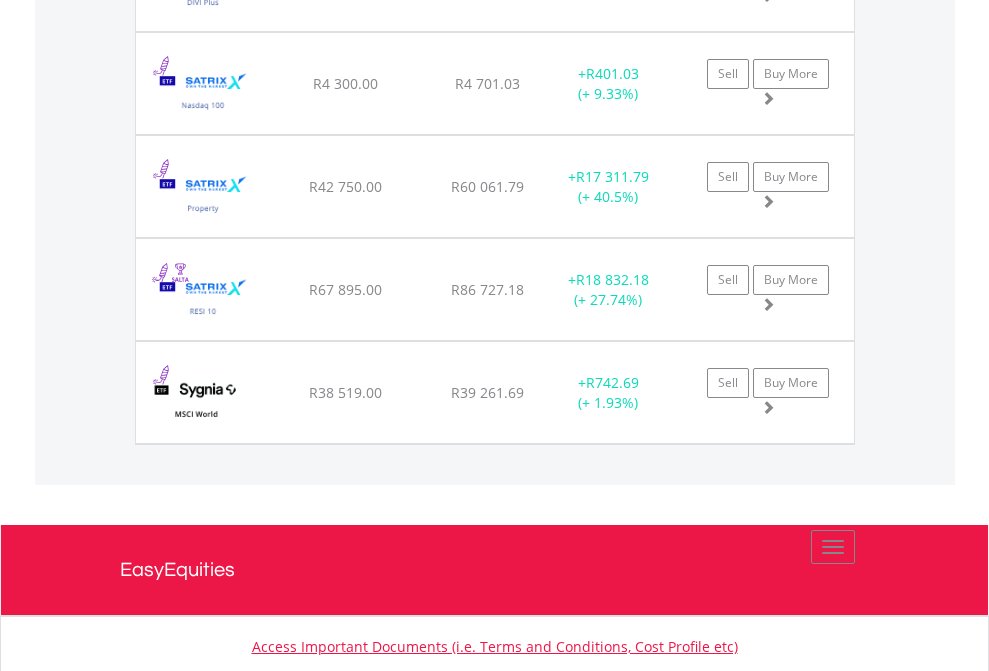 scroll, scrollTop: 144, scrollLeft: 0, axis: vertical 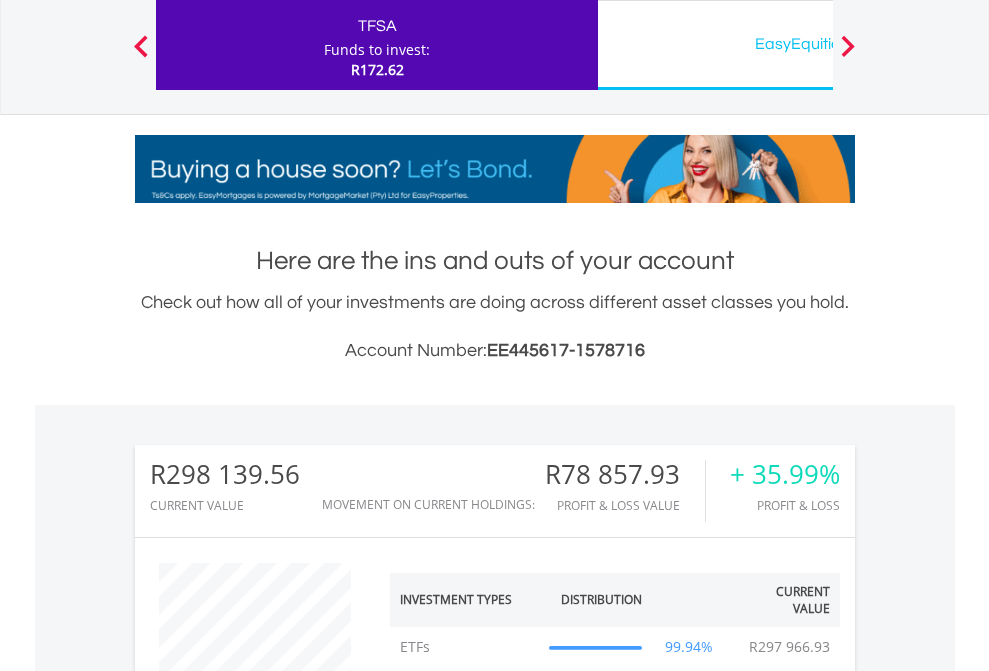 click on "All Holdings" at bounding box center [268, 1322] 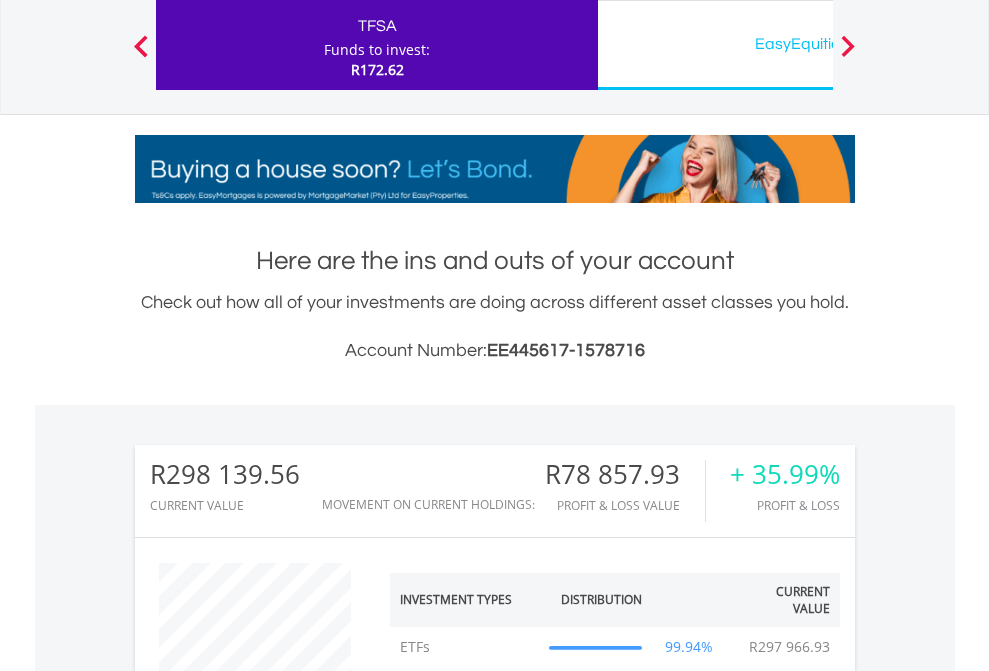 scroll, scrollTop: 1493, scrollLeft: 0, axis: vertical 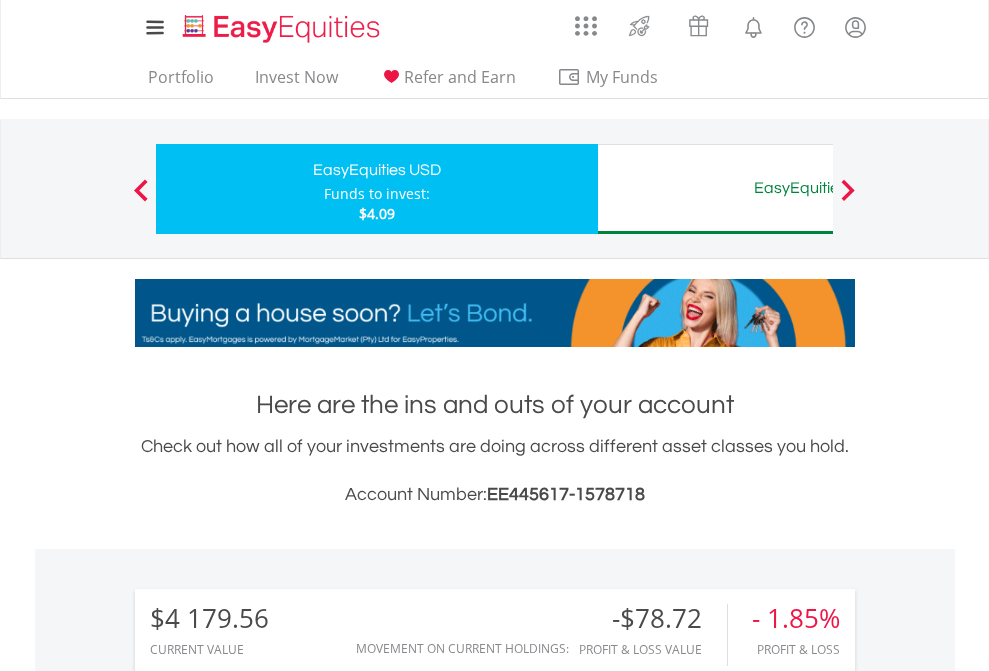 click on "EasyEquities AUD" at bounding box center [818, 188] 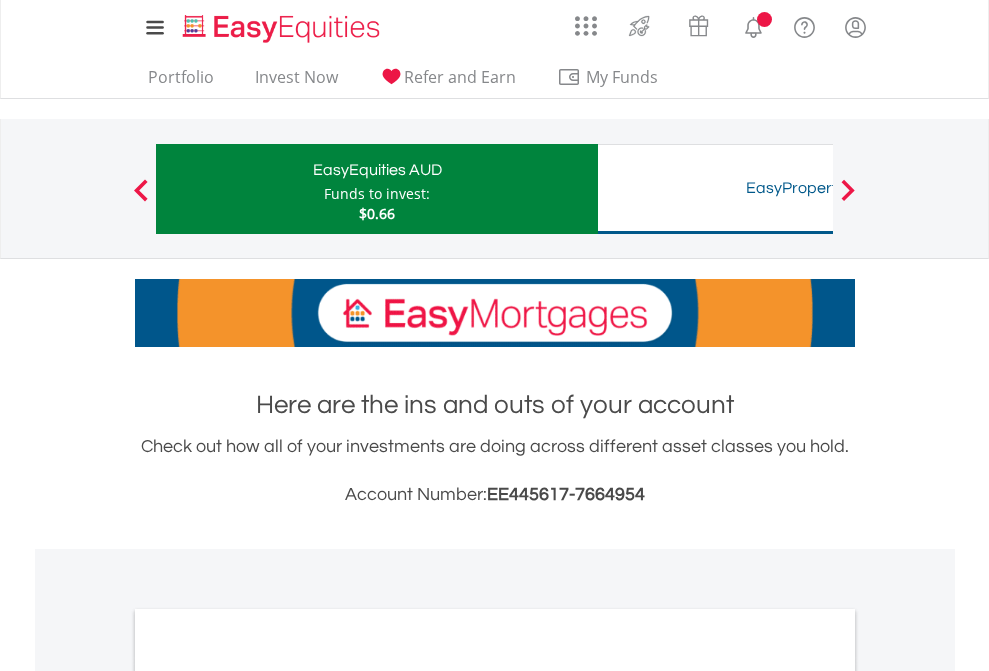 scroll, scrollTop: 1202, scrollLeft: 0, axis: vertical 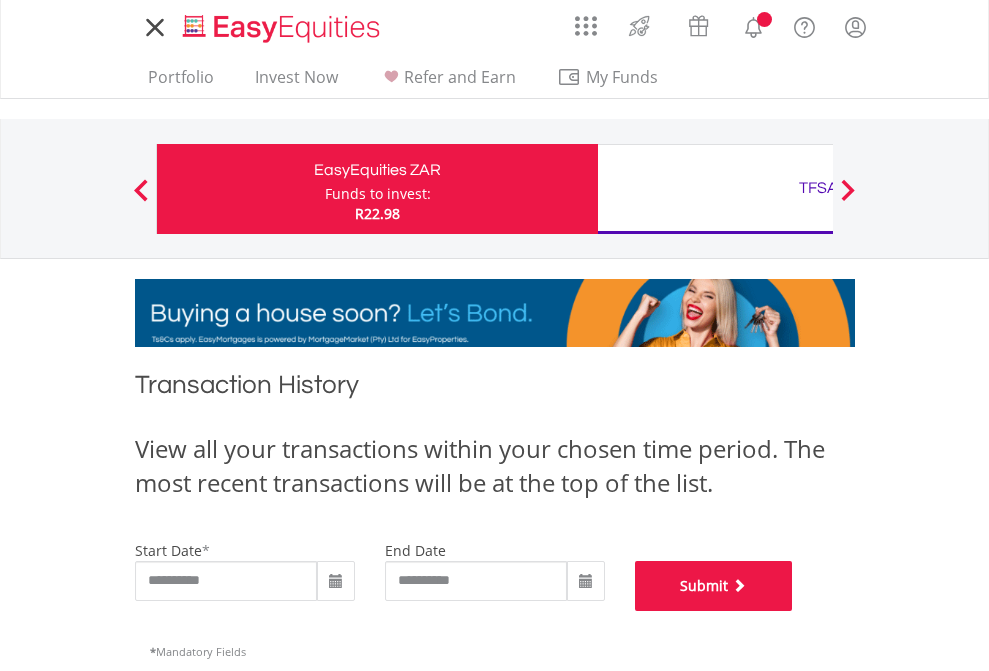 click on "Submit" at bounding box center (714, 586) 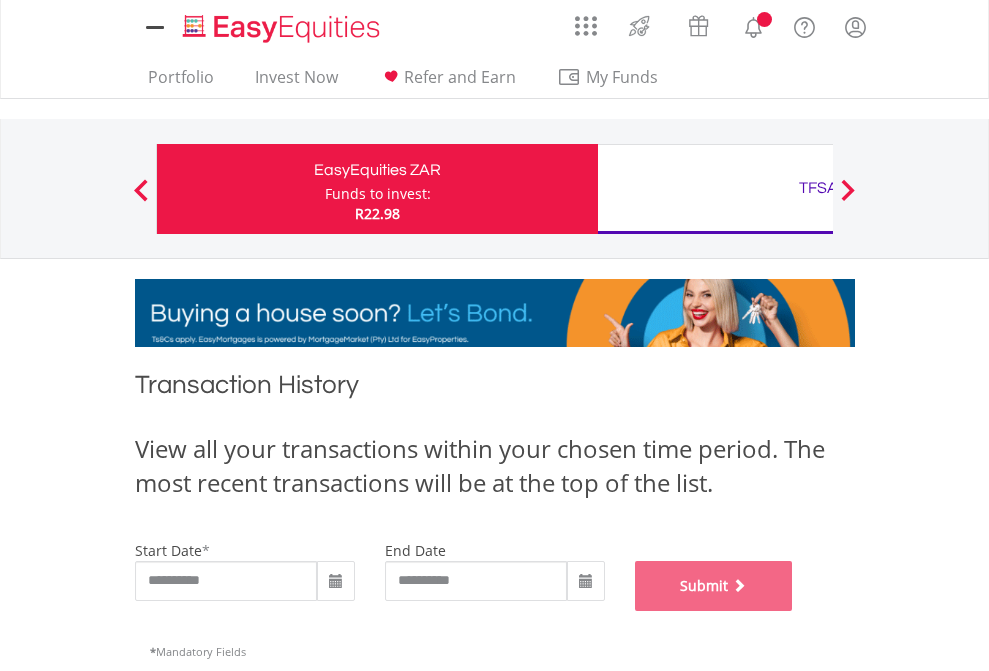 scroll, scrollTop: 811, scrollLeft: 0, axis: vertical 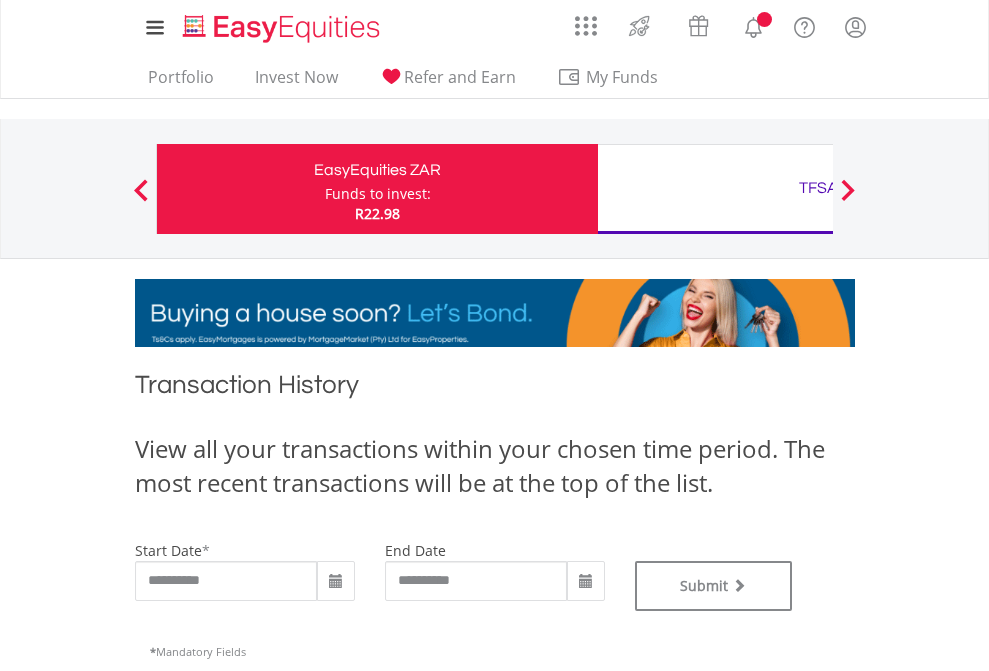 click on "TFSA" at bounding box center (818, 188) 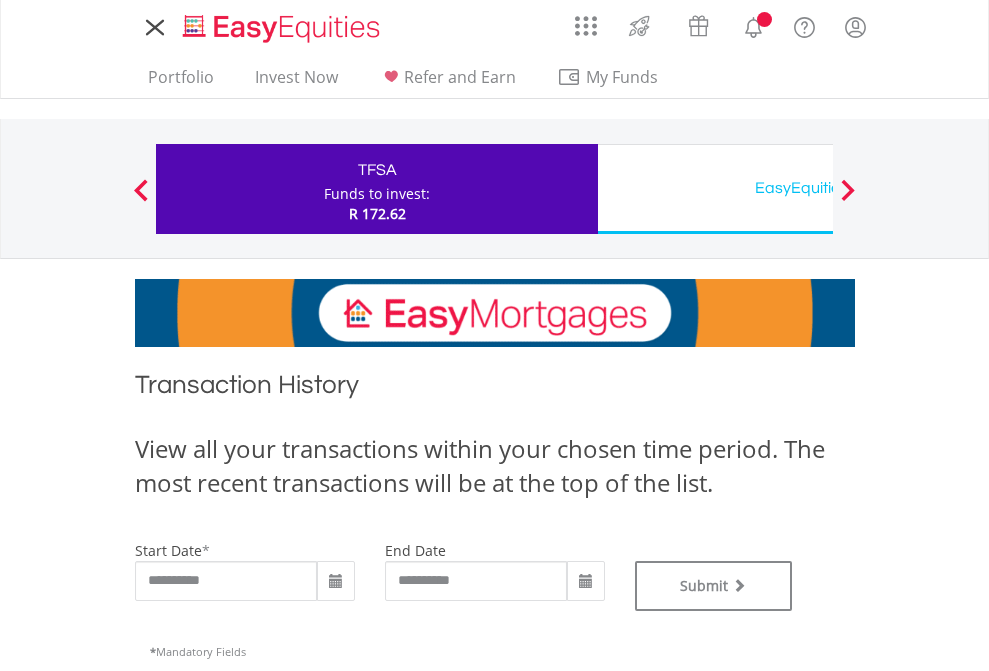 type on "**********" 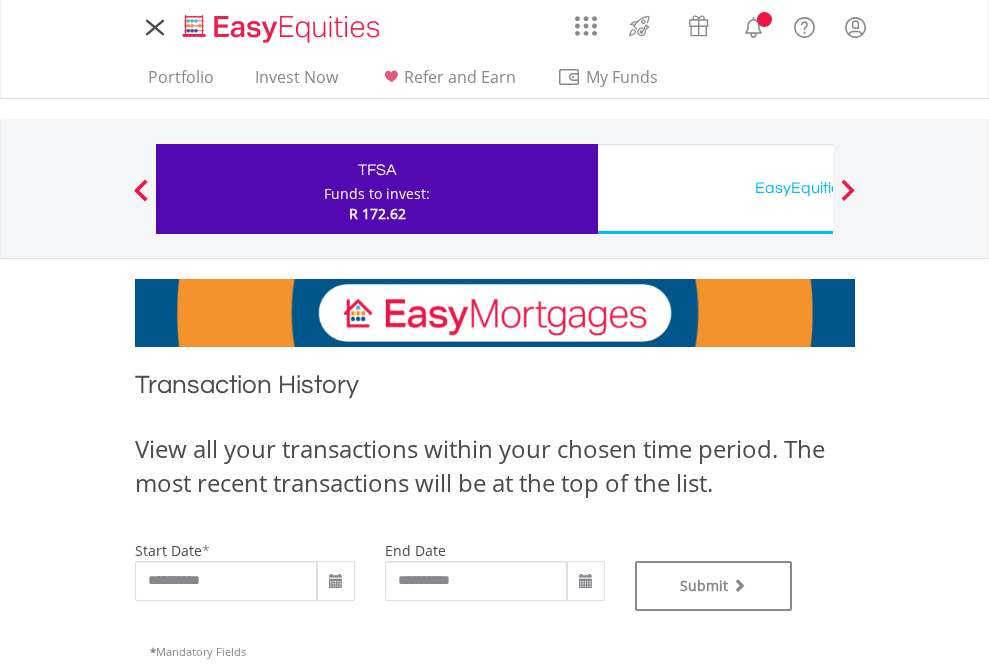 scroll, scrollTop: 0, scrollLeft: 0, axis: both 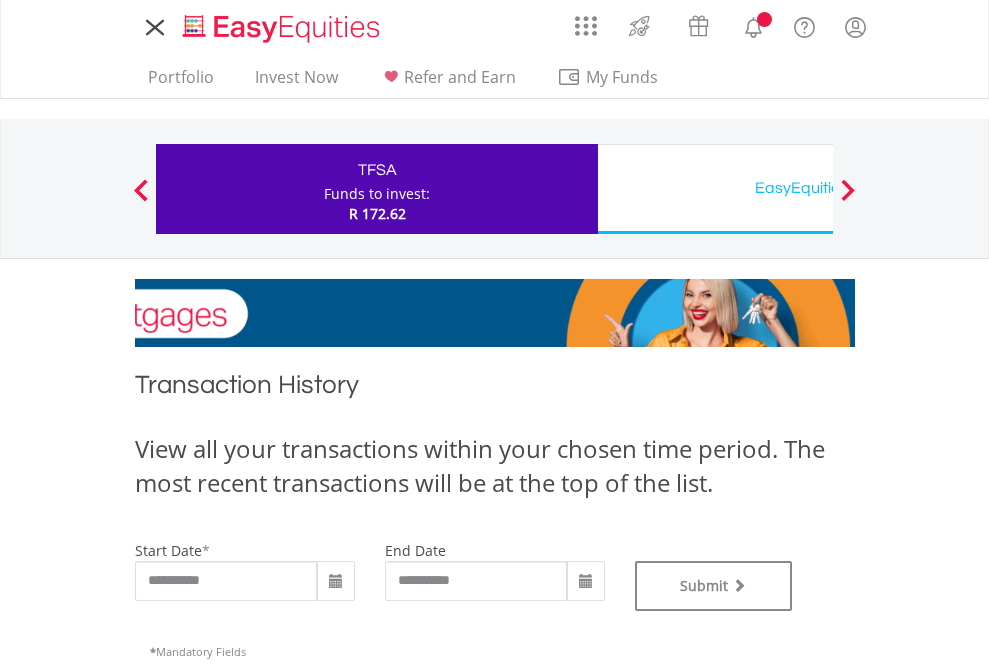 type on "**********" 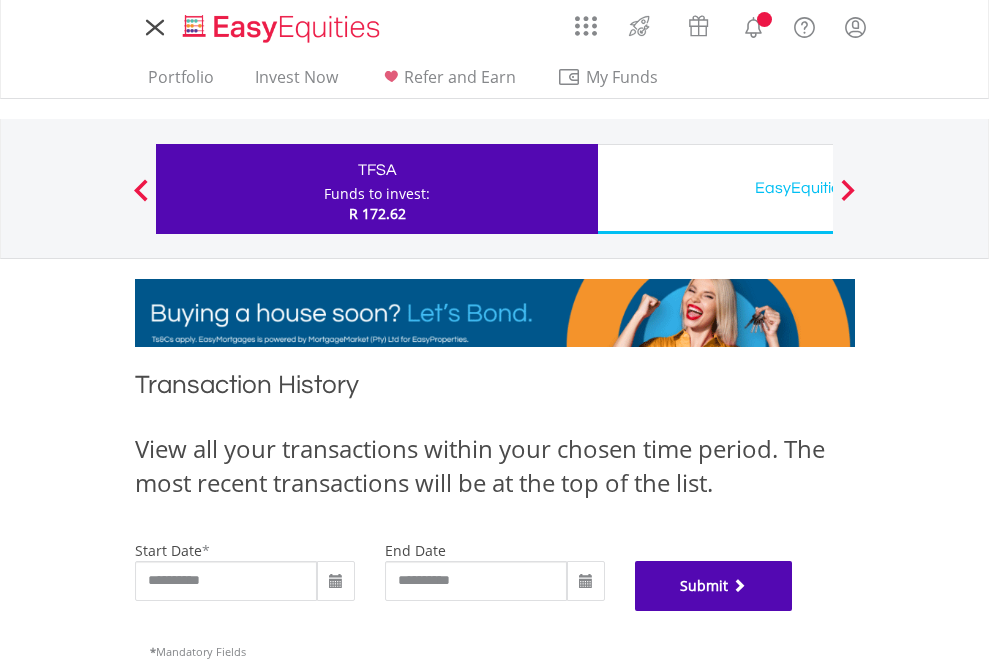 click on "Submit" at bounding box center (714, 586) 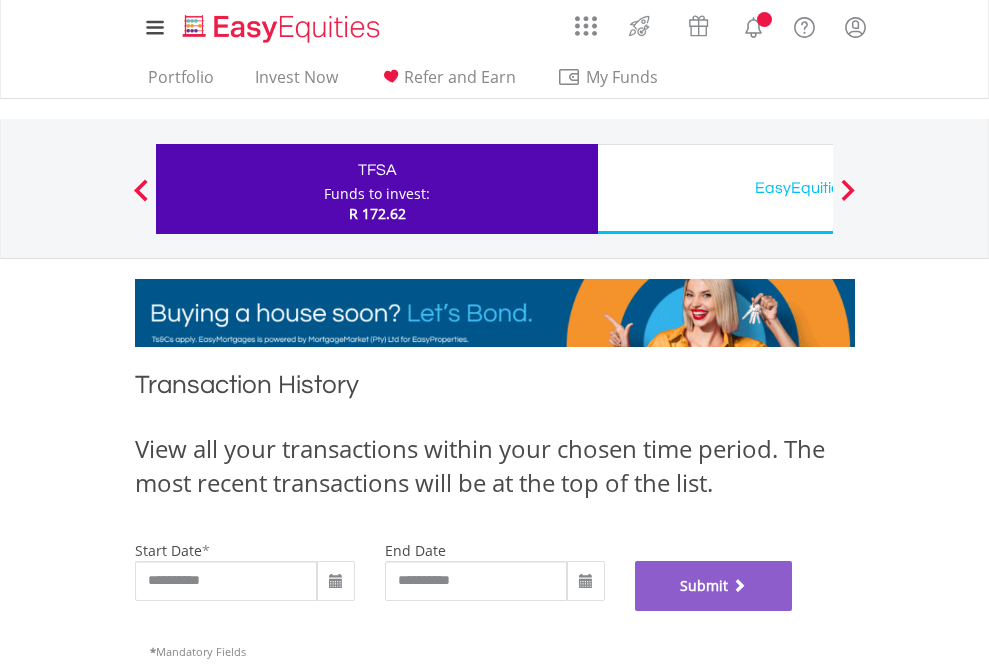 scroll, scrollTop: 811, scrollLeft: 0, axis: vertical 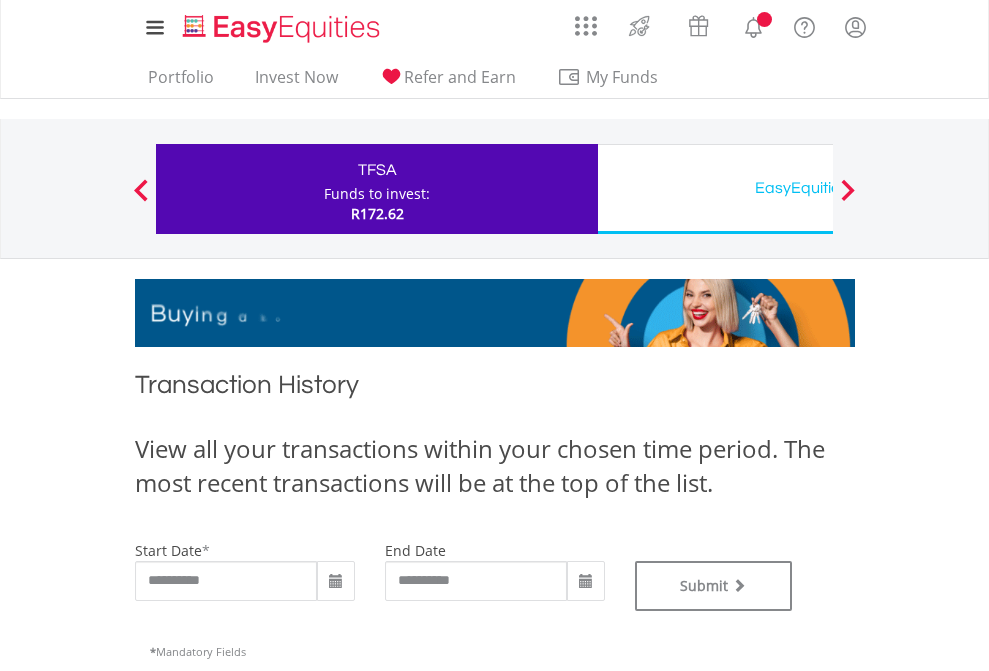 click on "EasyEquities USD" at bounding box center (818, 188) 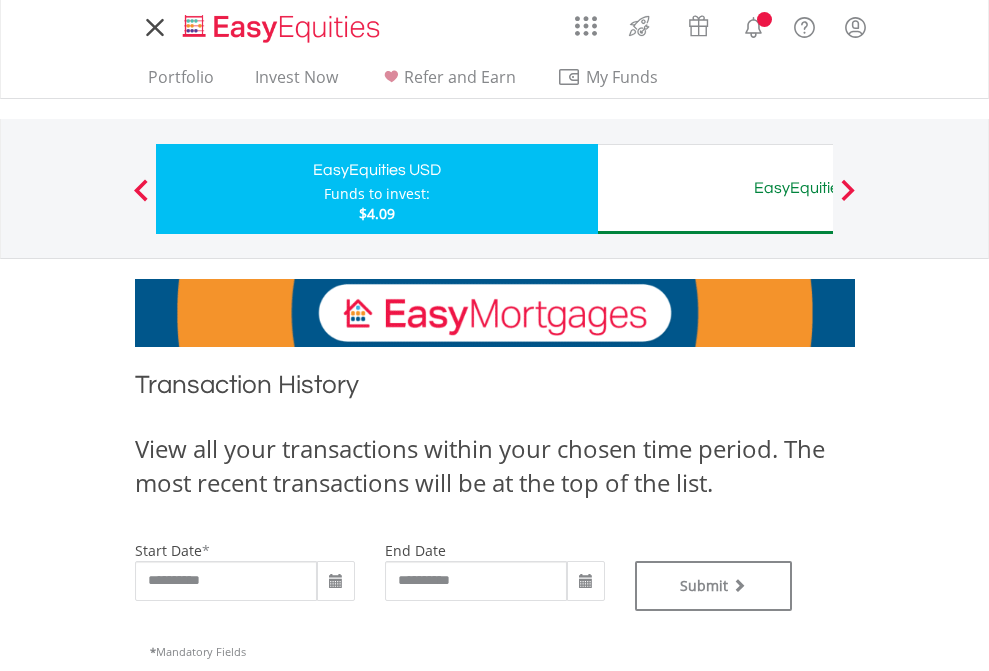 scroll, scrollTop: 0, scrollLeft: 0, axis: both 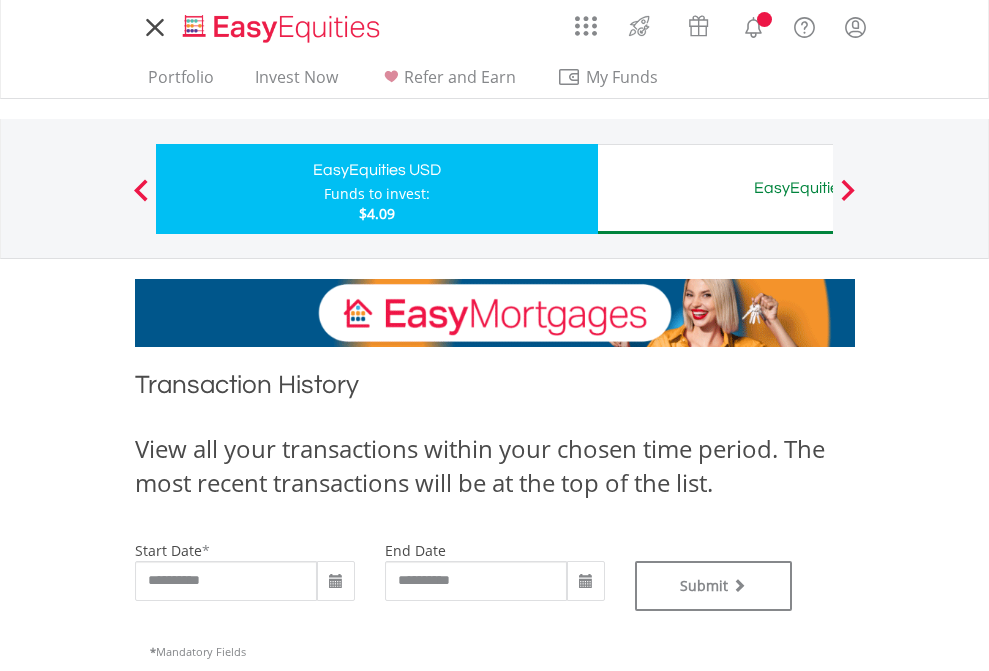 type on "**********" 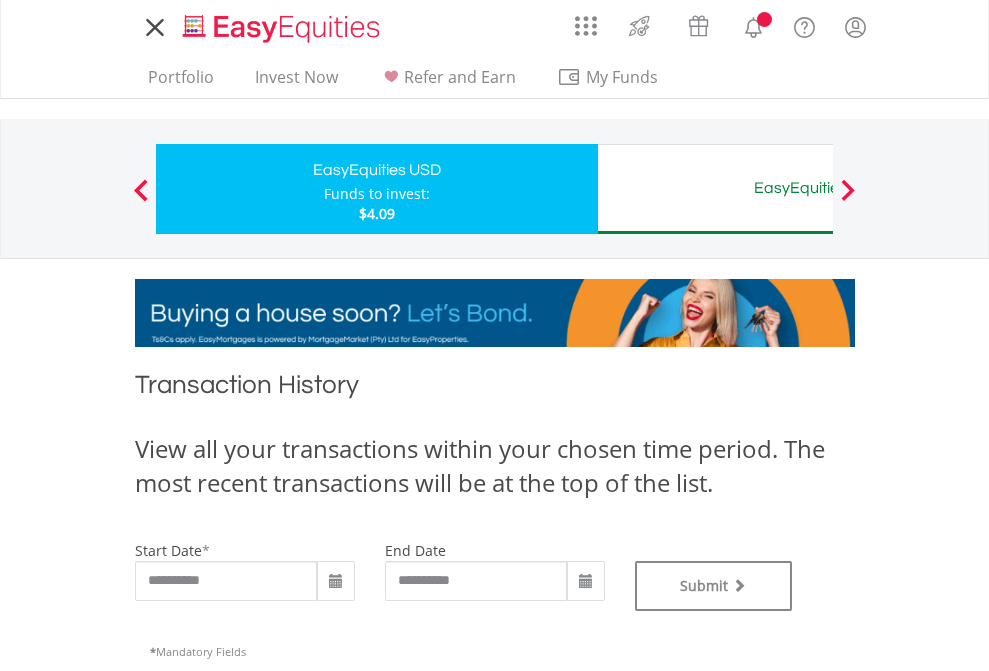 type on "**********" 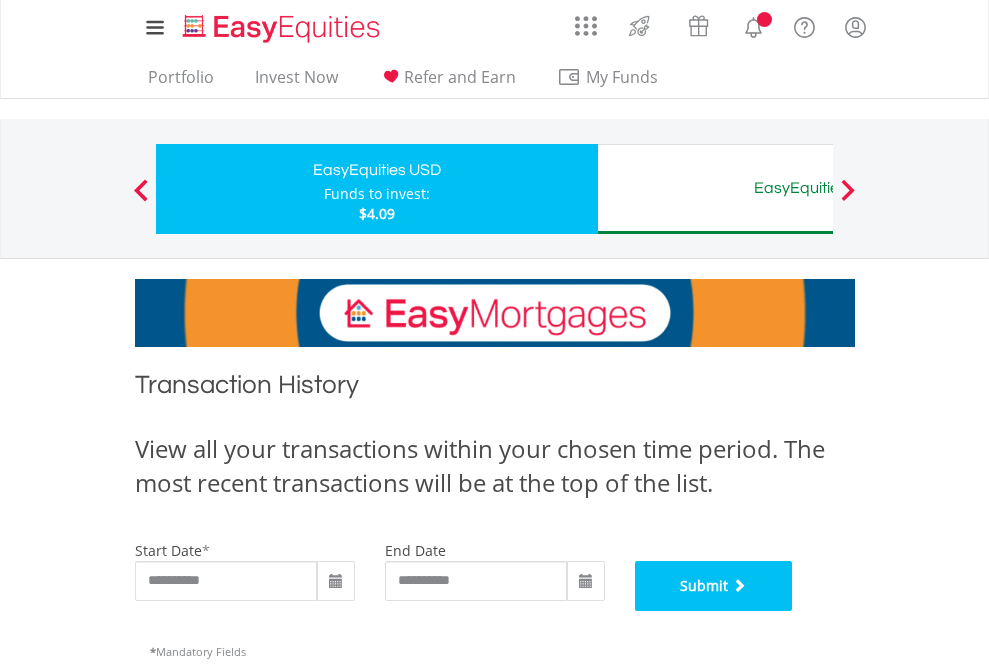 click on "Submit" at bounding box center (714, 586) 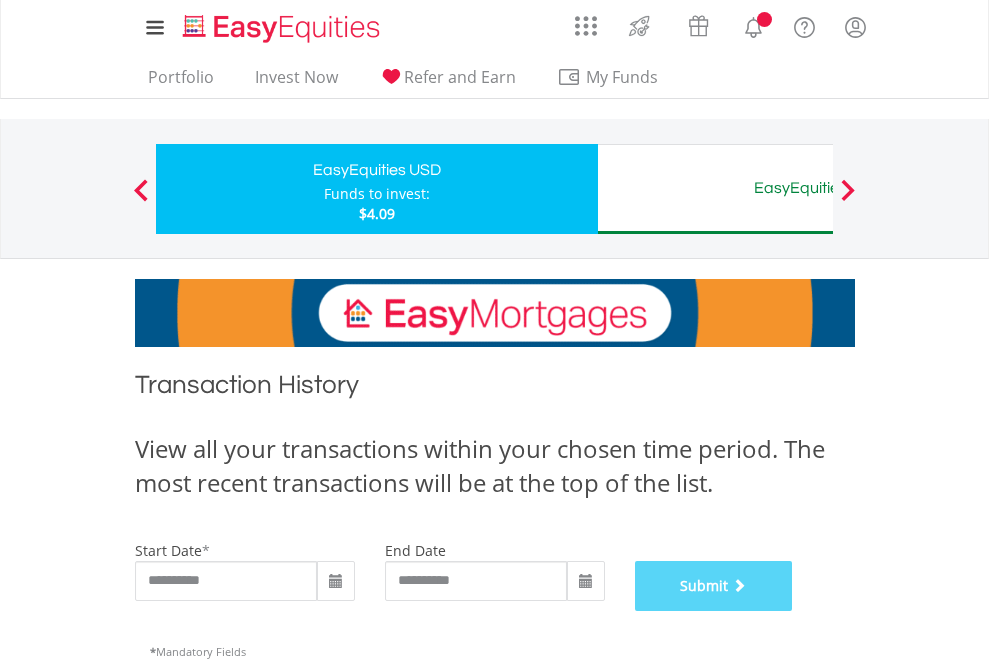scroll, scrollTop: 811, scrollLeft: 0, axis: vertical 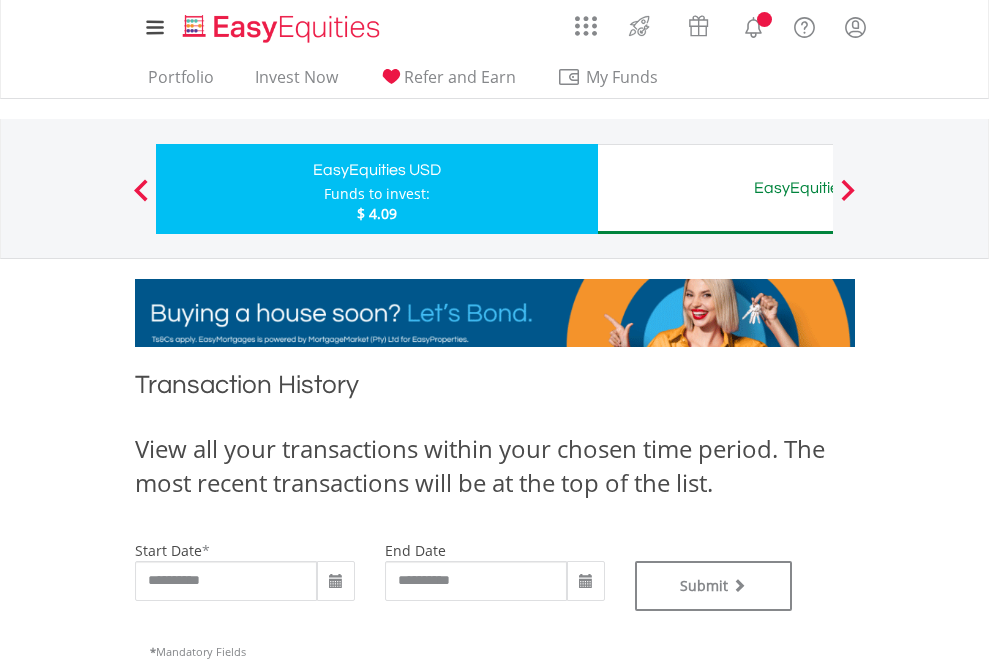 click on "EasyEquities AUD" at bounding box center (818, 188) 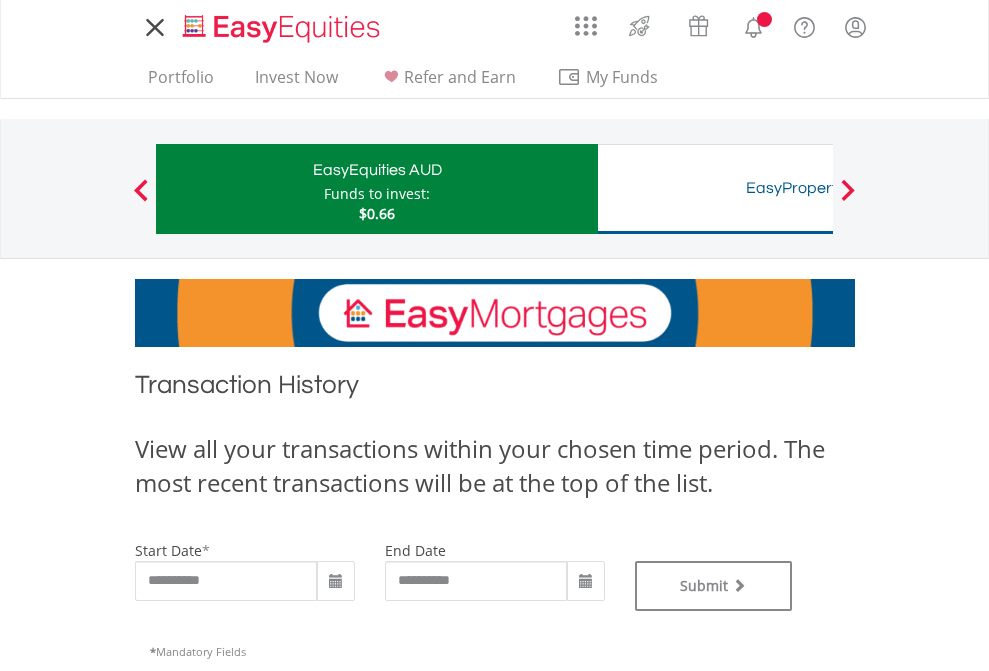 type on "**********" 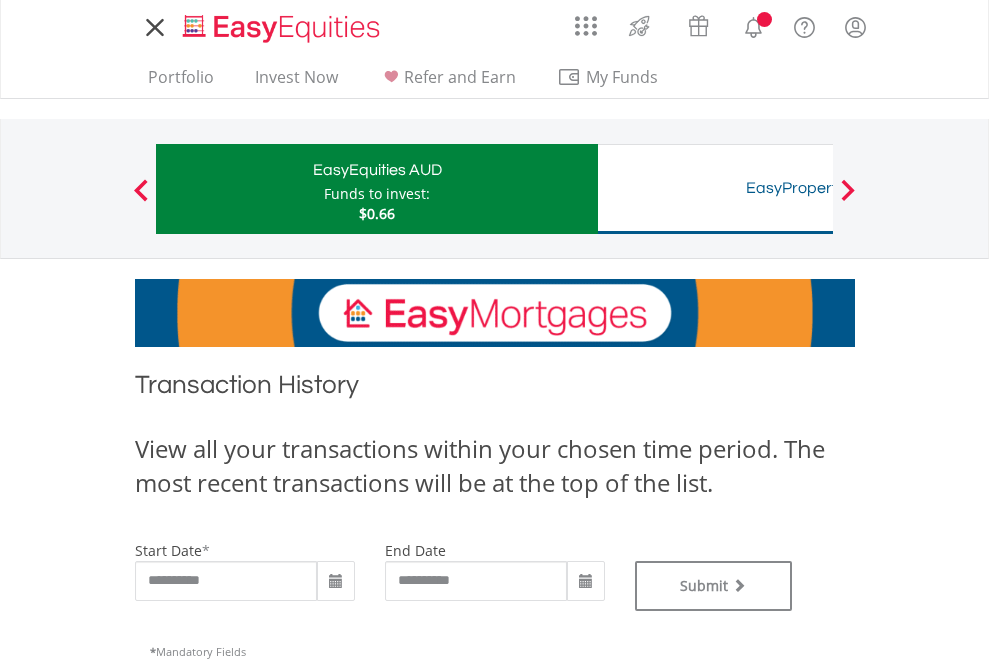 scroll, scrollTop: 0, scrollLeft: 0, axis: both 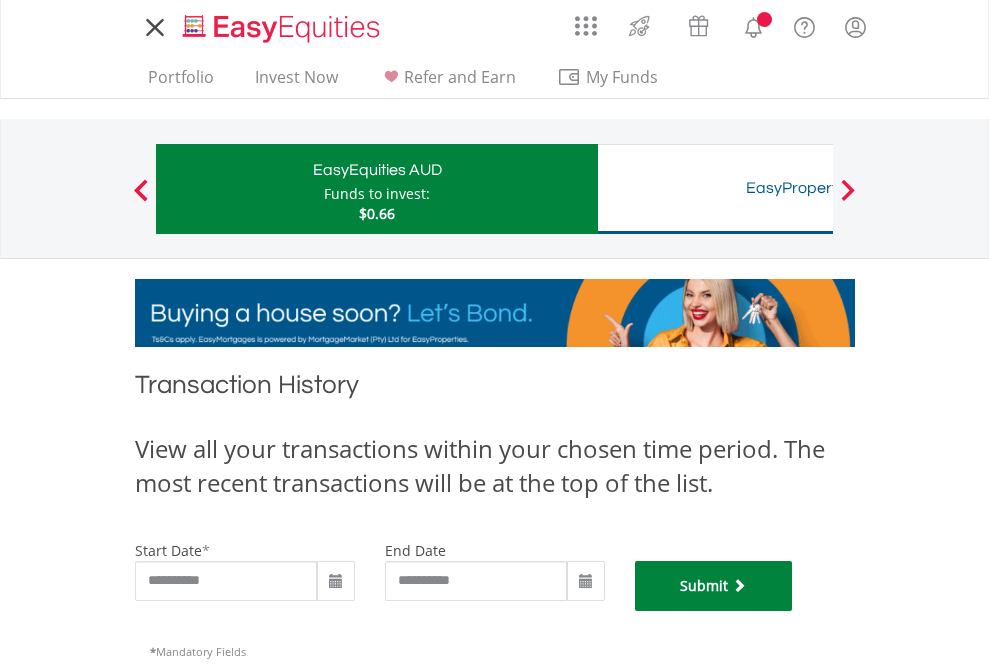 click on "Submit" at bounding box center [714, 586] 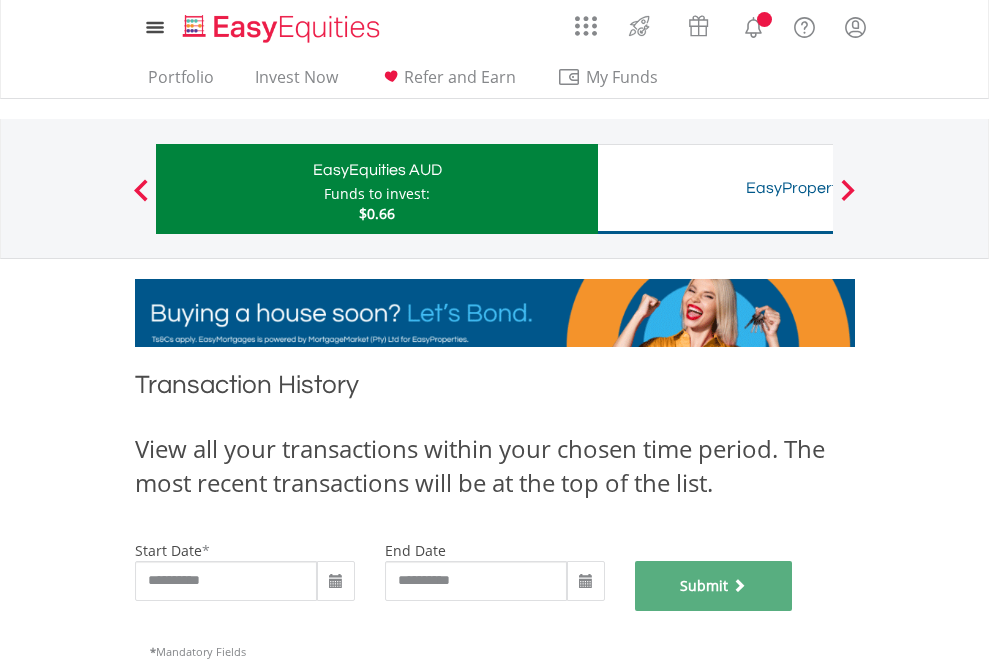 scroll, scrollTop: 811, scrollLeft: 0, axis: vertical 